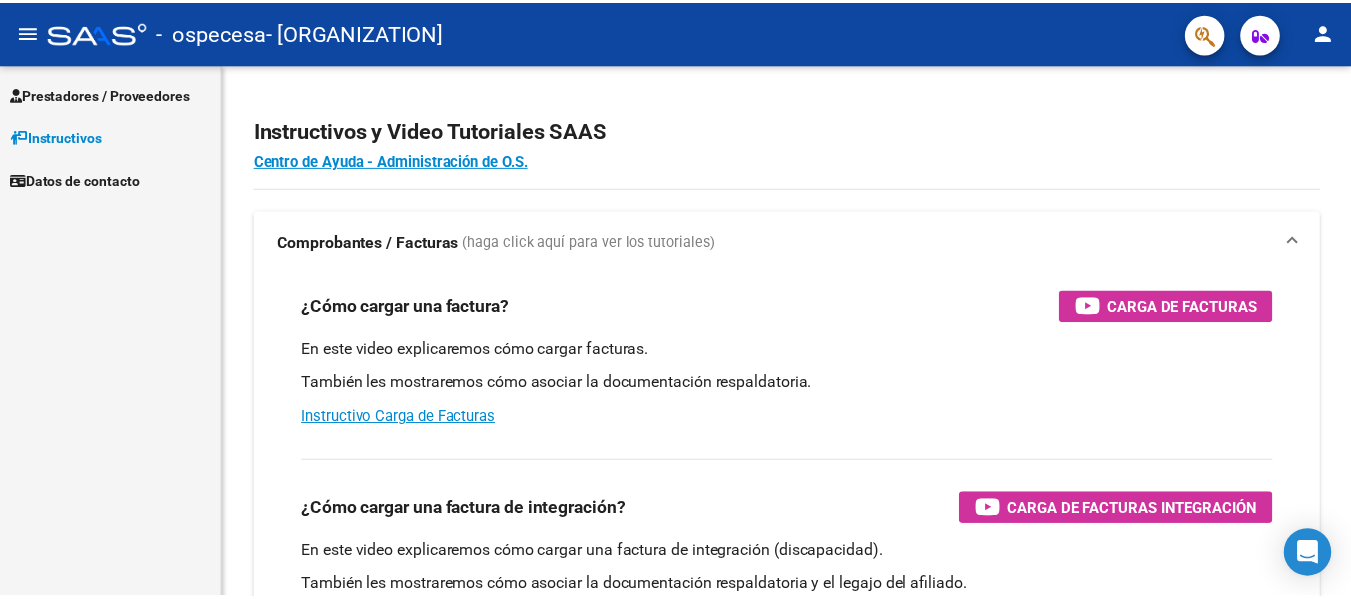 scroll, scrollTop: 0, scrollLeft: 0, axis: both 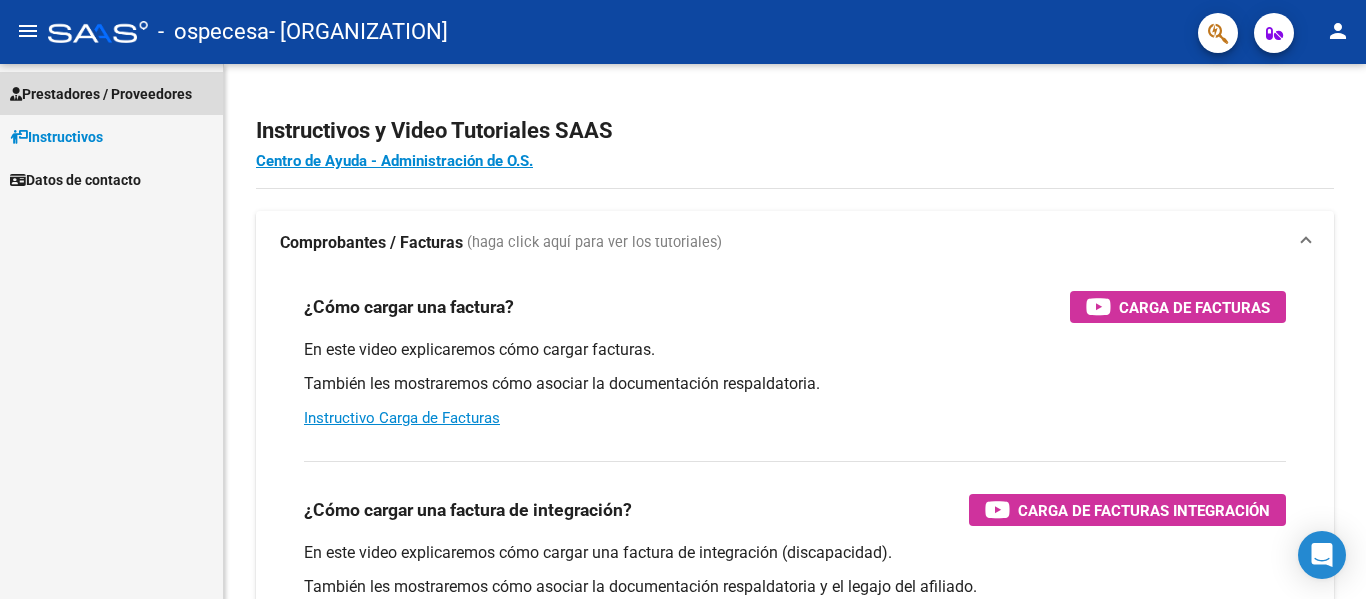click on "Prestadores / Proveedores" at bounding box center (101, 94) 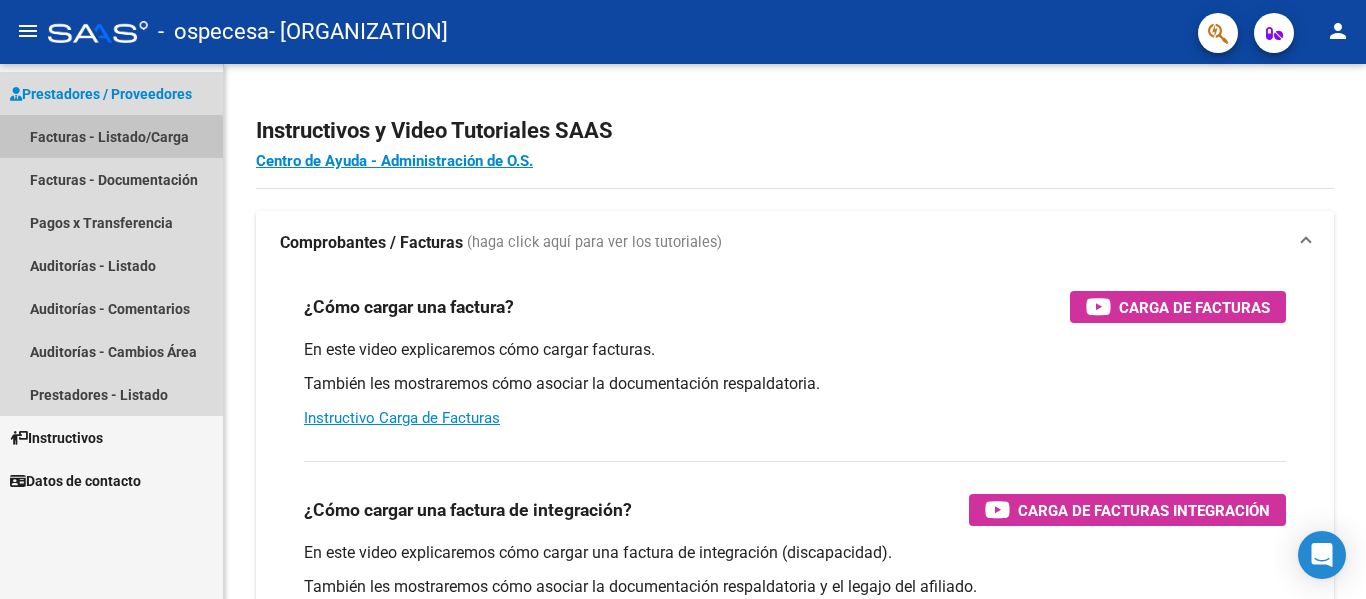 click on "Facturas - Listado/Carga" at bounding box center [111, 136] 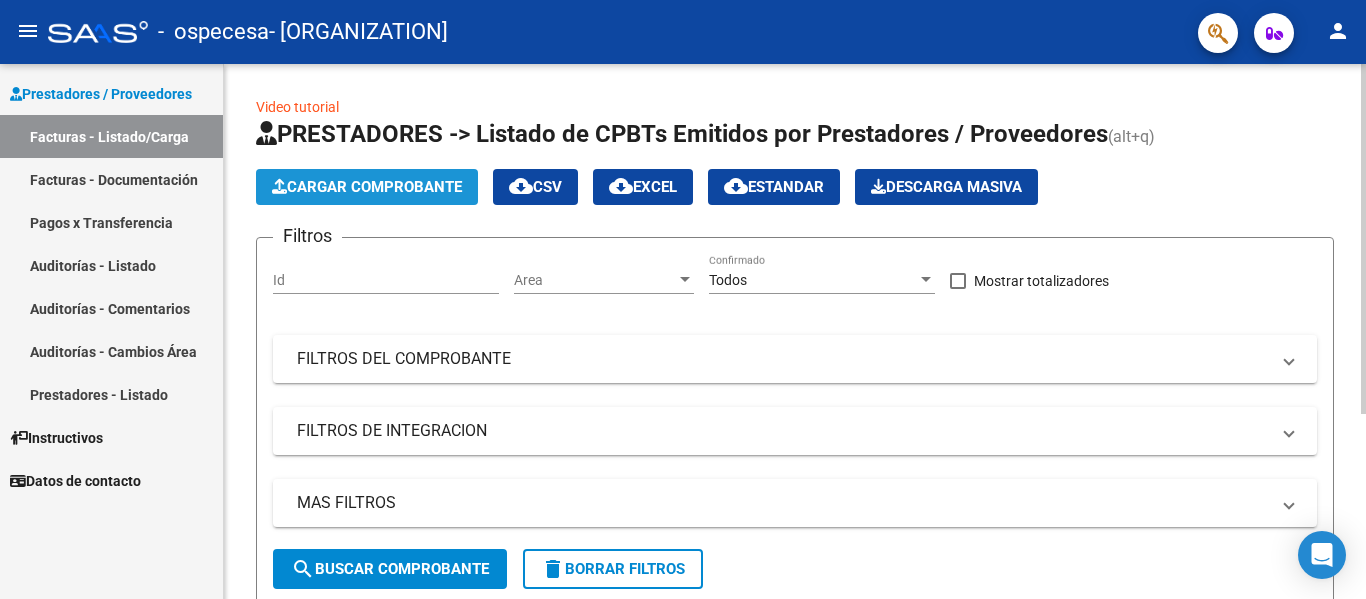 click on "Cargar Comprobante" 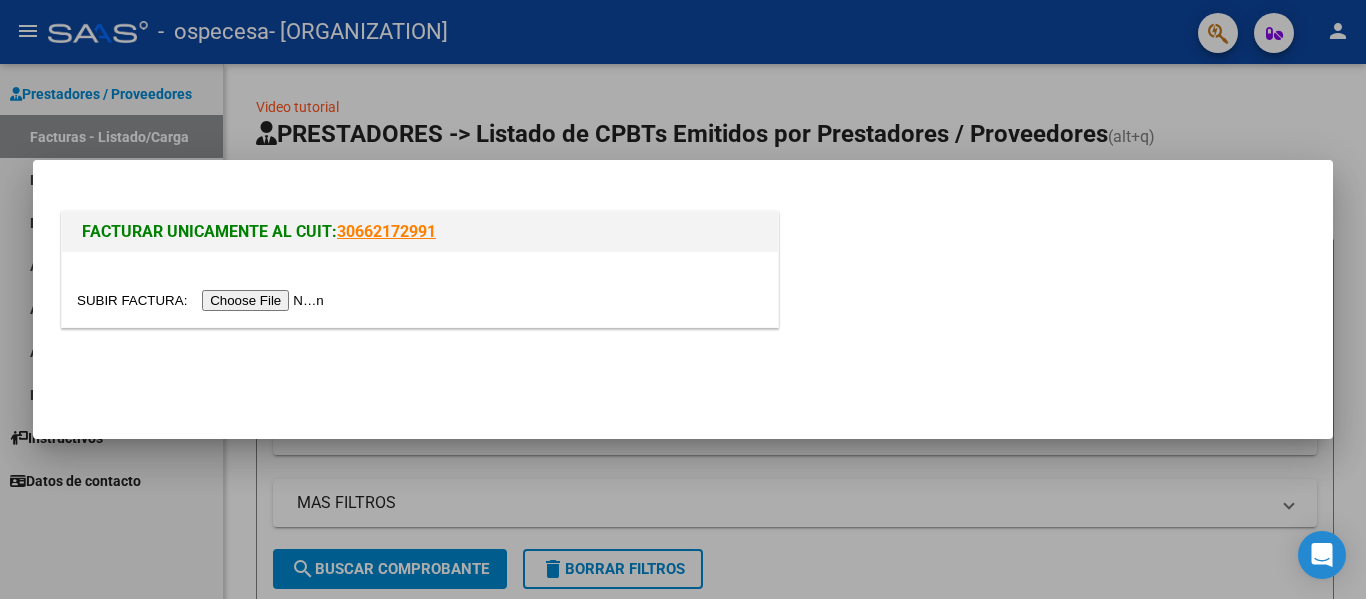 click at bounding box center [203, 300] 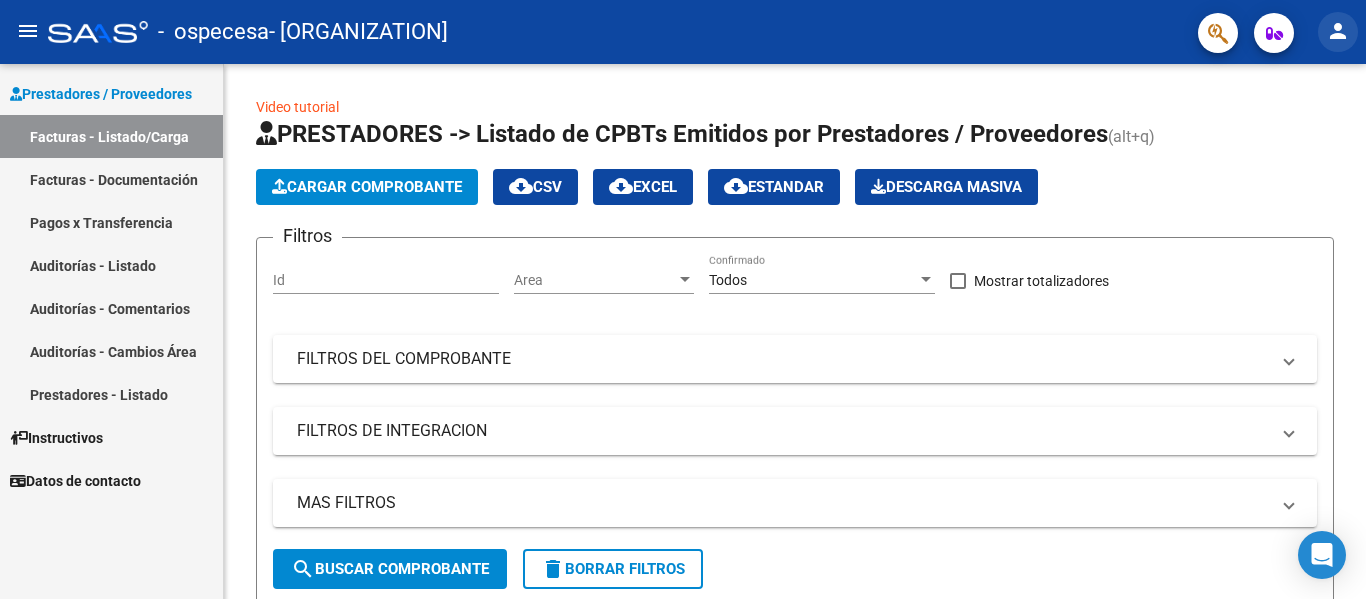 click on "person" 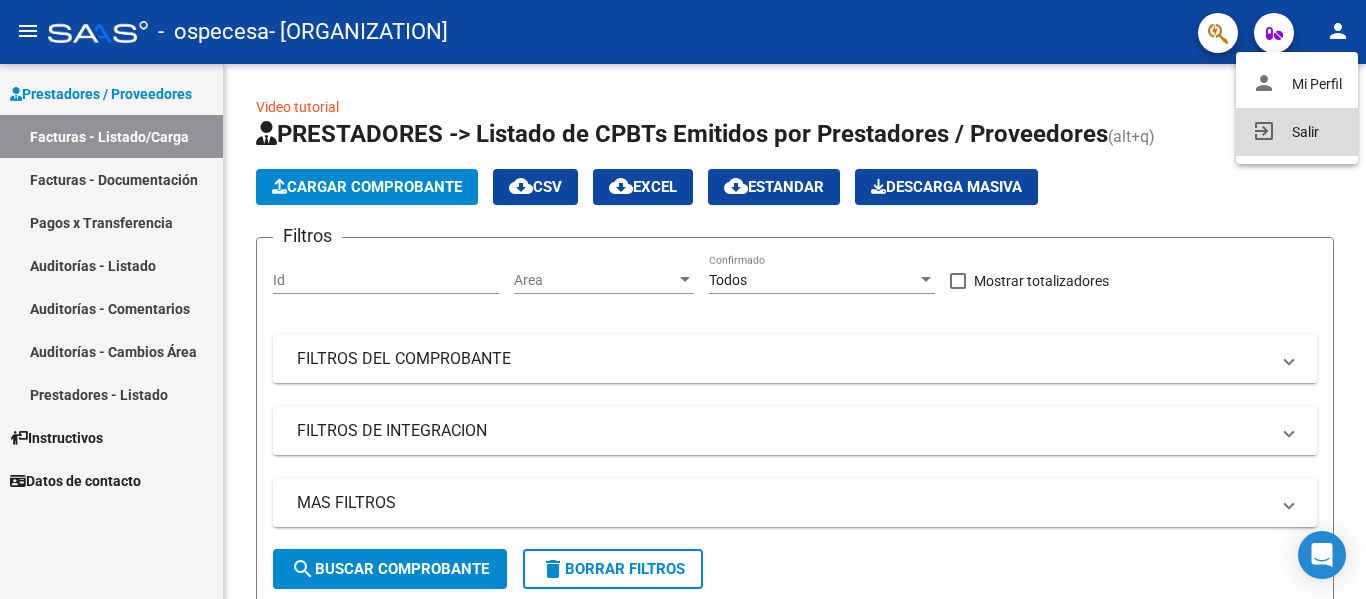 click on "exit_to_app  Salir" at bounding box center [1297, 132] 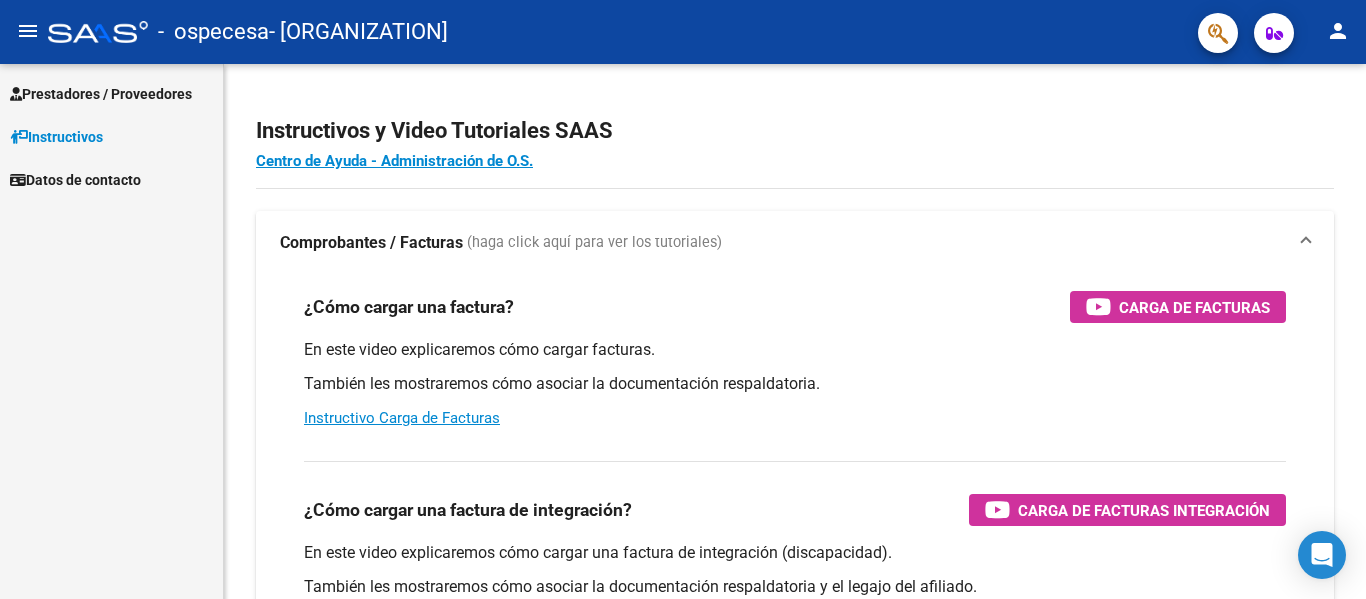 scroll, scrollTop: 0, scrollLeft: 0, axis: both 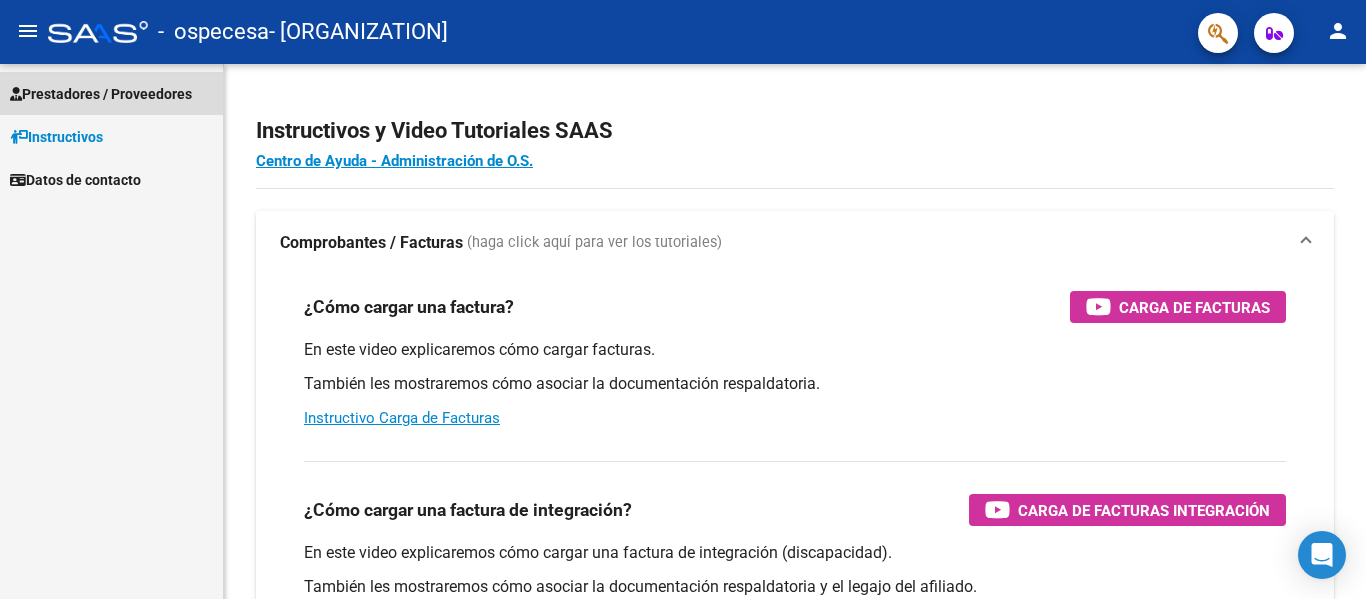click on "Prestadores / Proveedores" at bounding box center [101, 94] 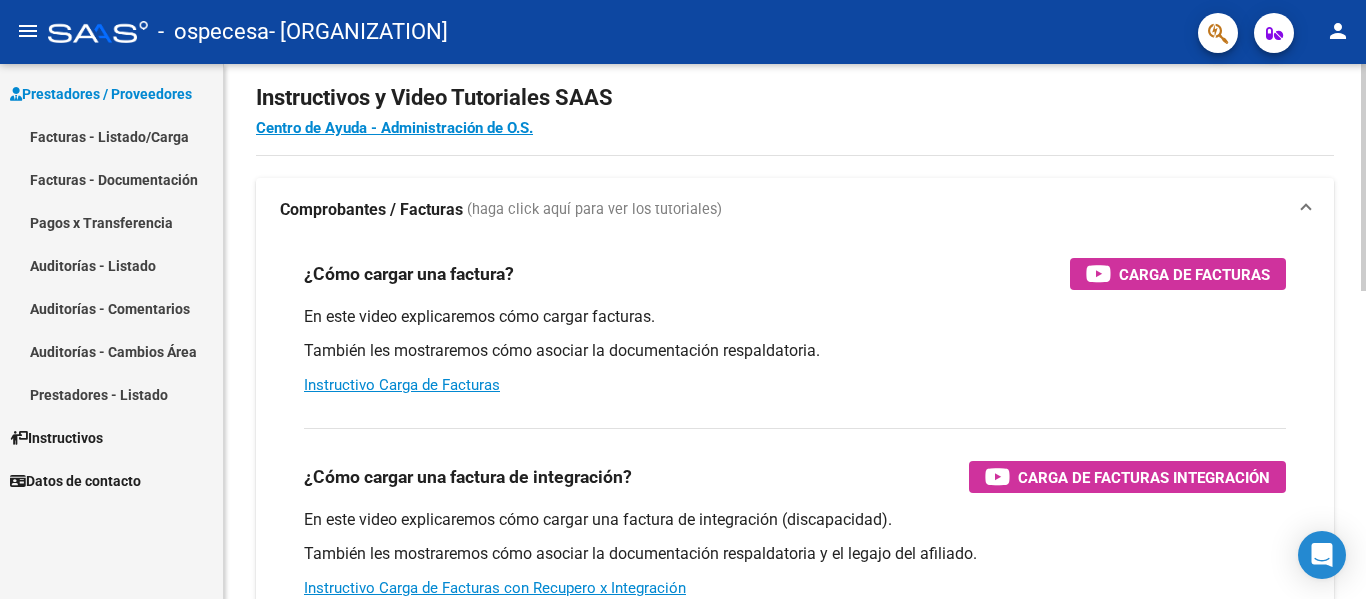 scroll, scrollTop: 0, scrollLeft: 0, axis: both 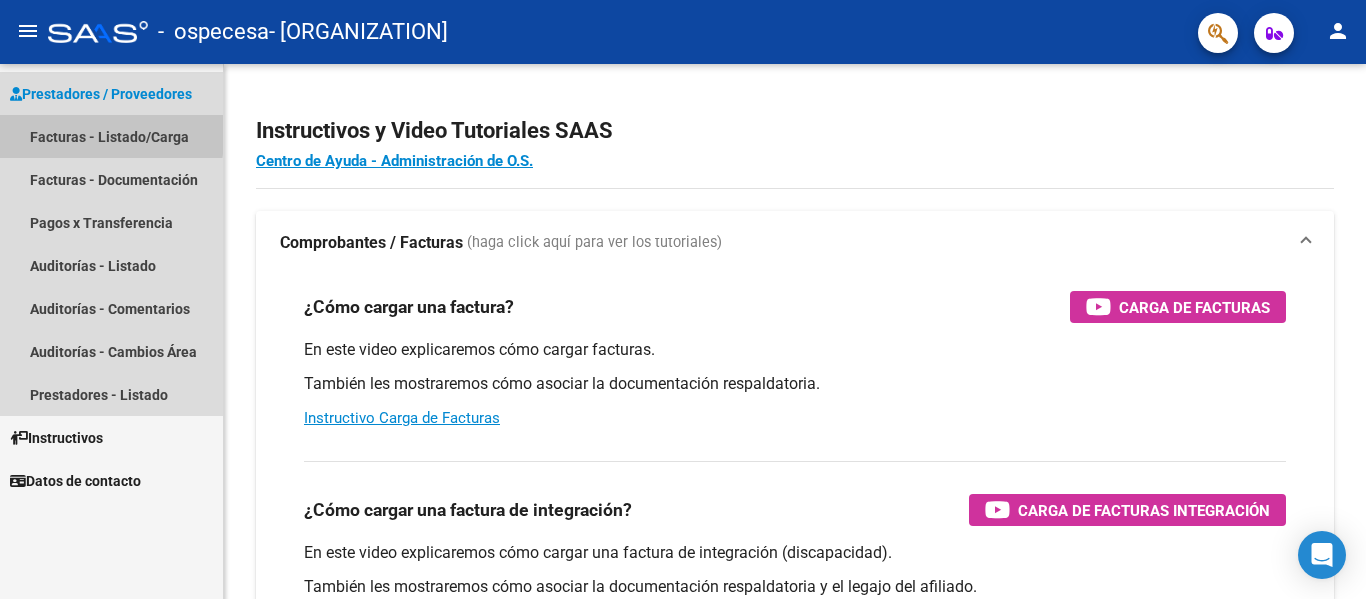 click on "Facturas - Listado/Carga" at bounding box center [111, 136] 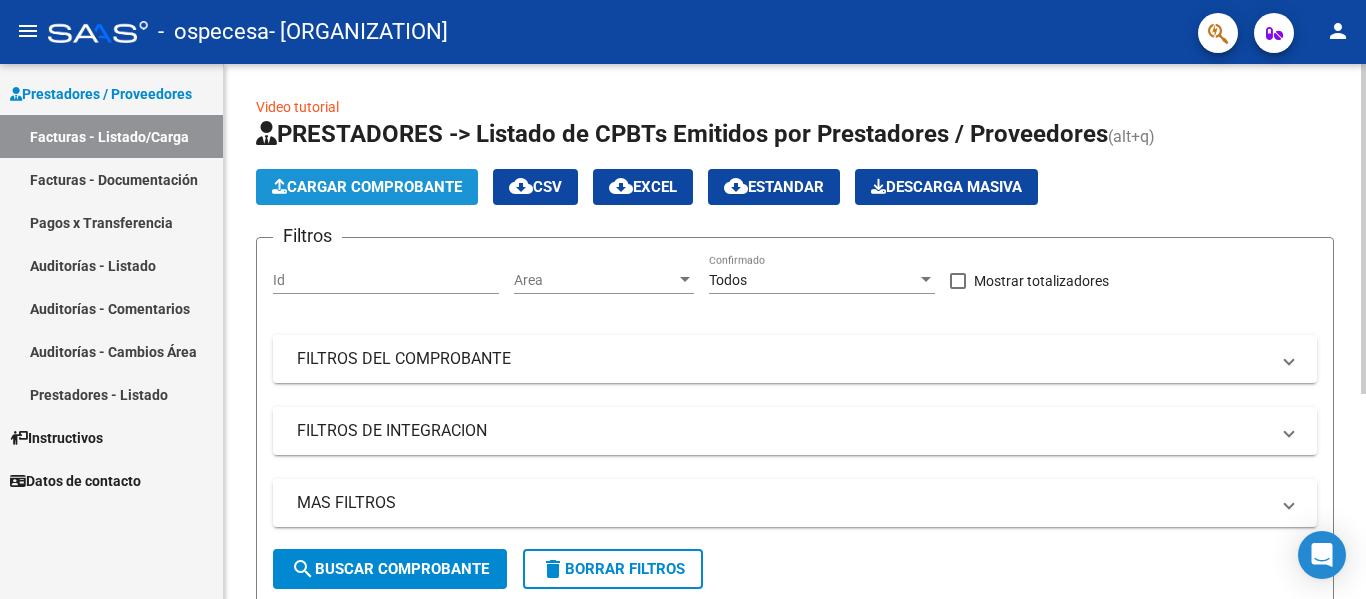click on "Cargar Comprobante" 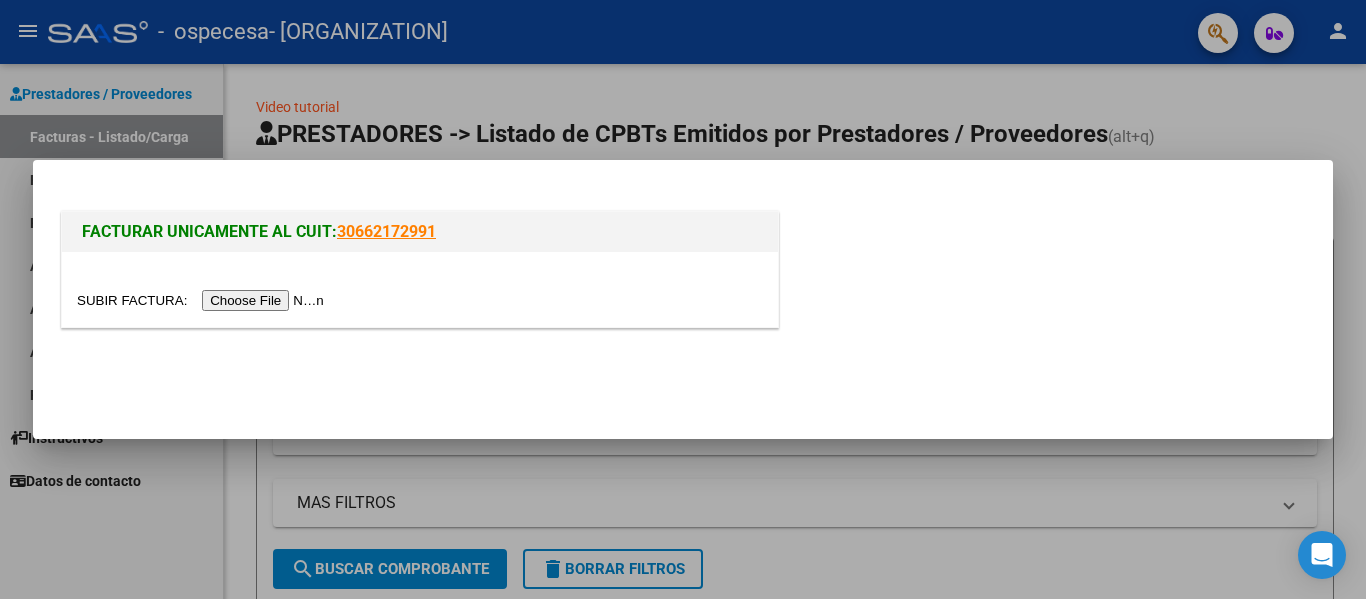 click at bounding box center (203, 300) 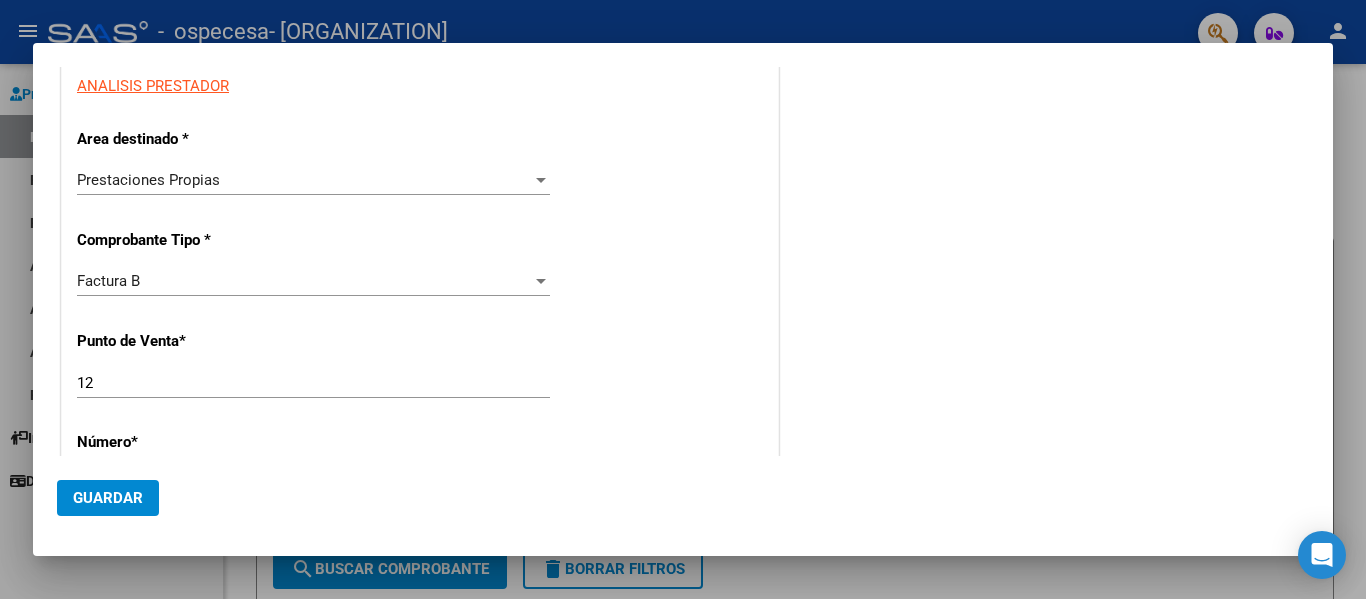 scroll, scrollTop: 400, scrollLeft: 0, axis: vertical 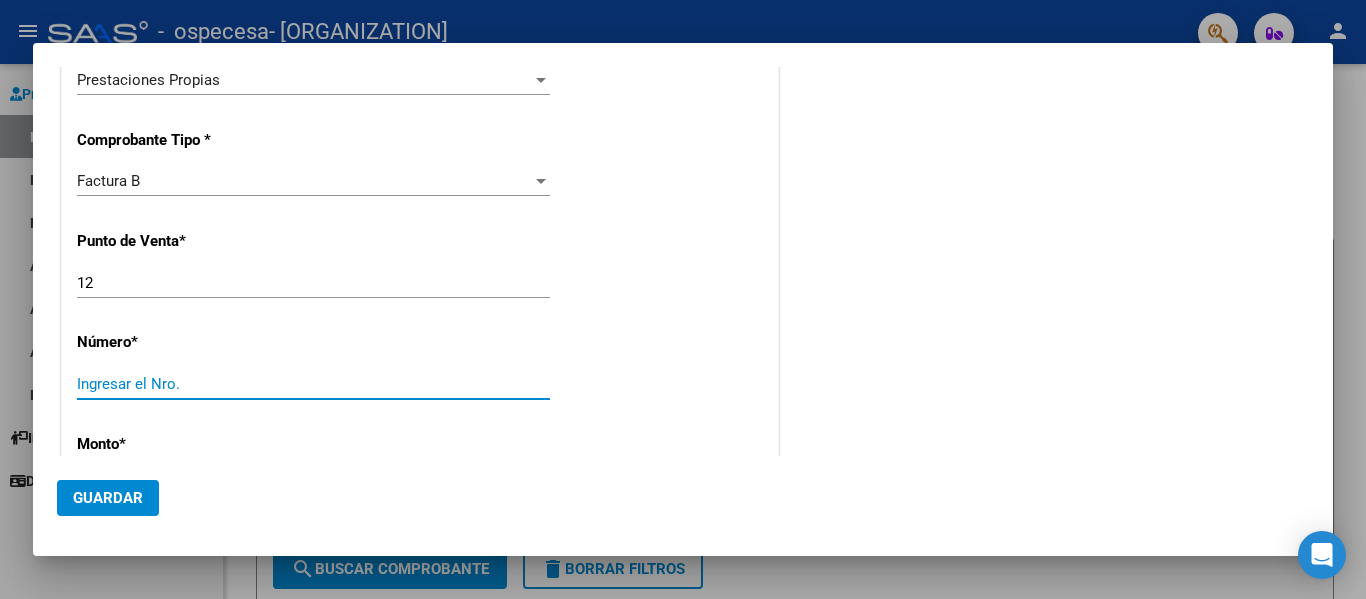 click on "Ingresar el Nro." at bounding box center (313, 384) 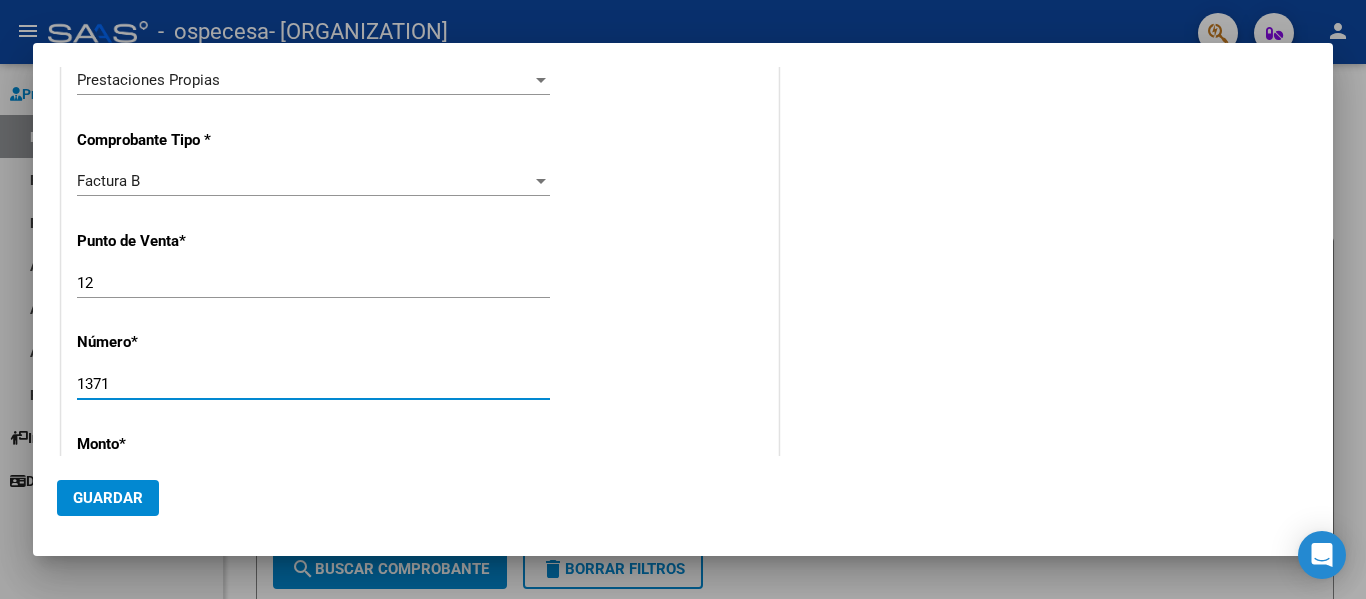type on "1371" 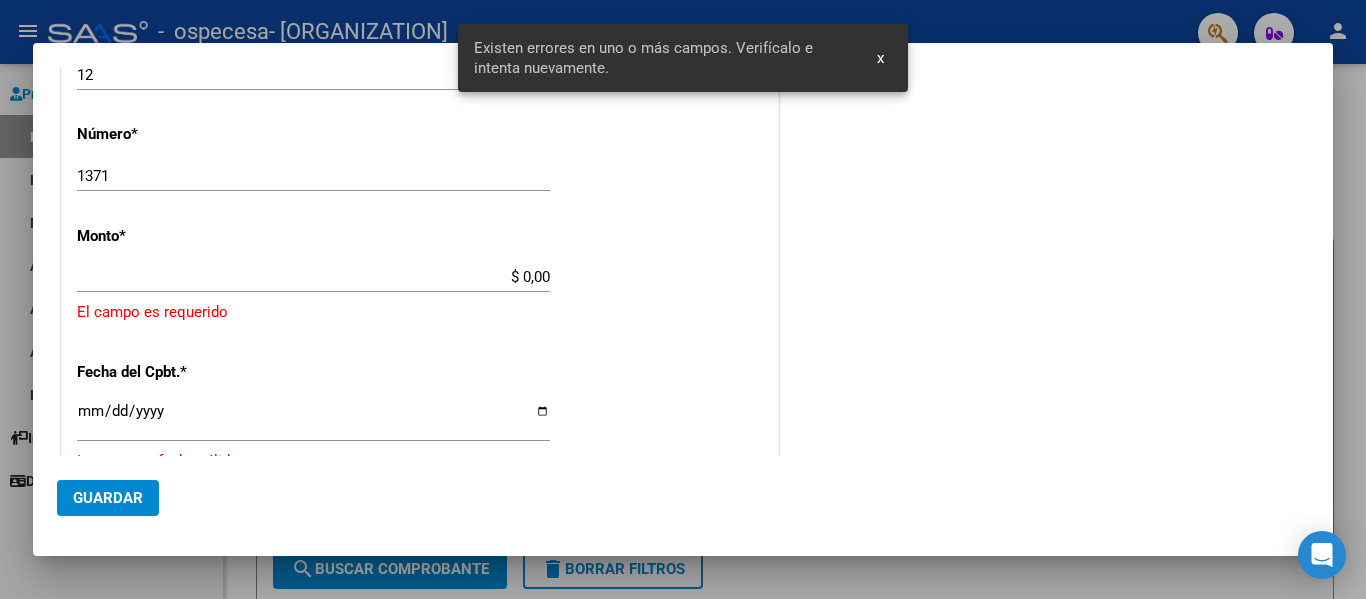 scroll, scrollTop: 614, scrollLeft: 0, axis: vertical 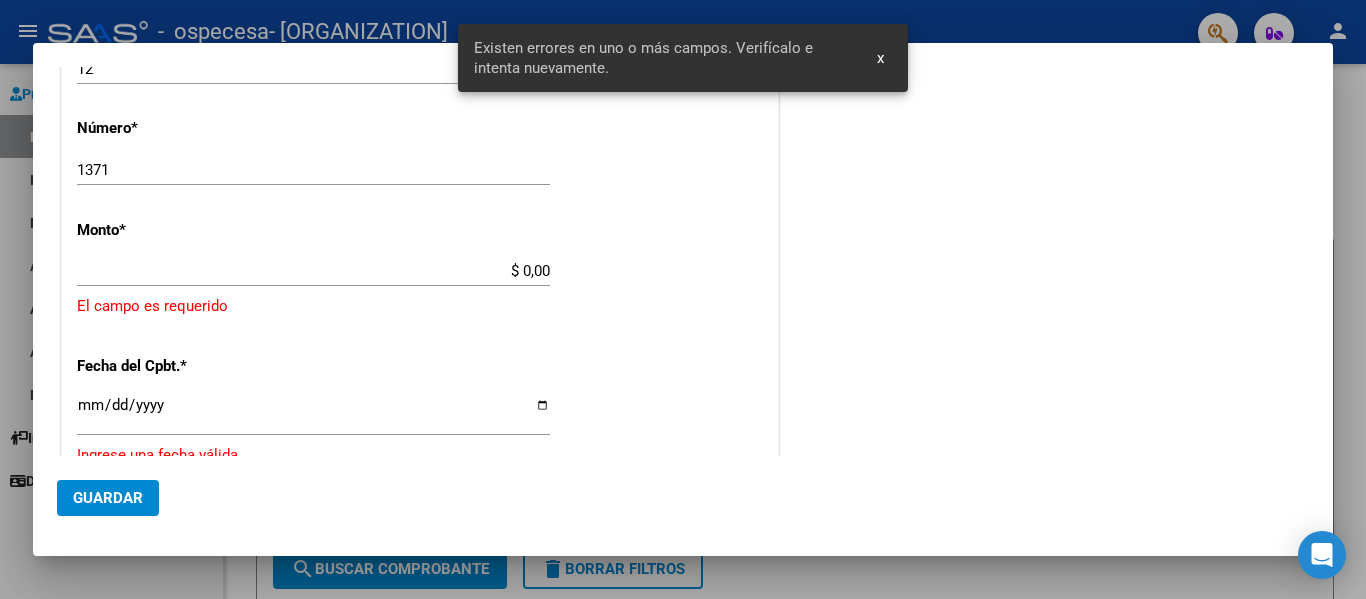 click on "$ 0,00" at bounding box center (313, 271) 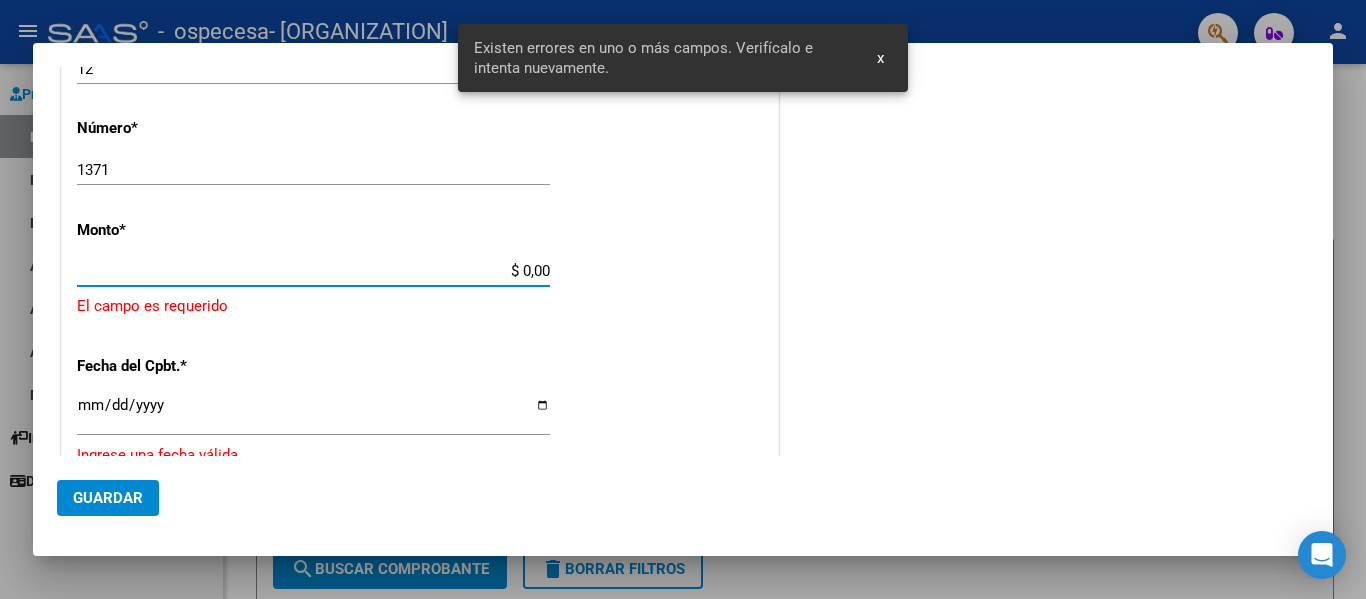 drag, startPoint x: 513, startPoint y: 273, endPoint x: 582, endPoint y: 269, distance: 69.115845 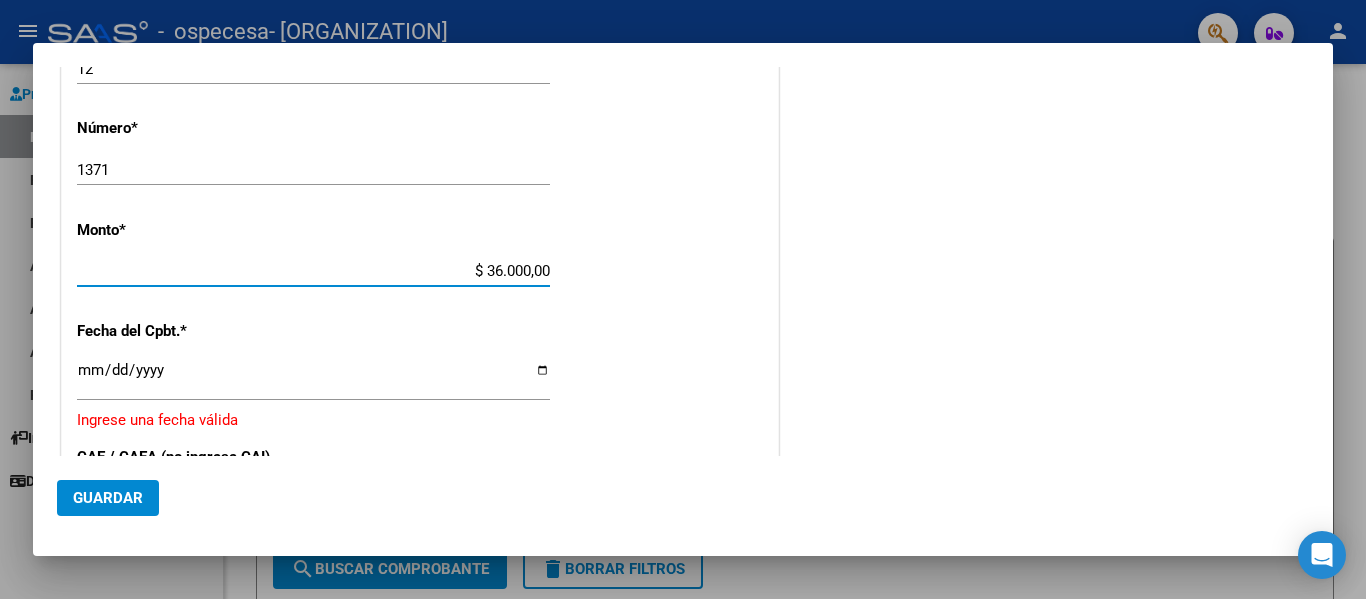type on "$ 360.000,00" 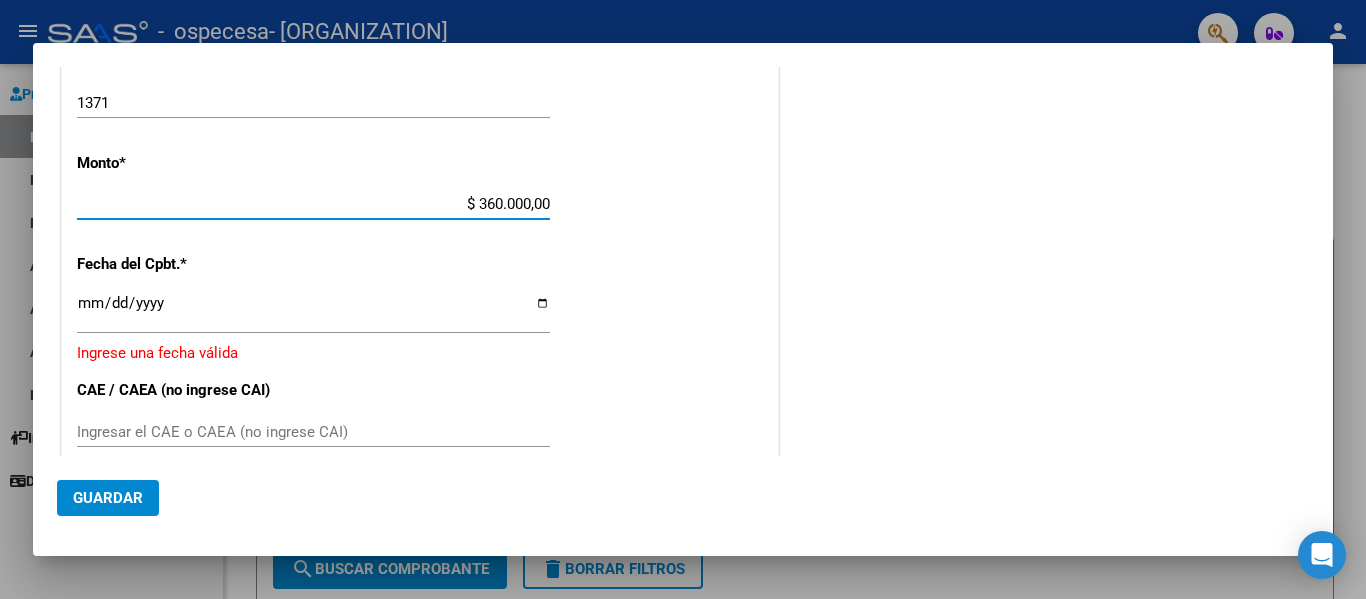 scroll, scrollTop: 714, scrollLeft: 0, axis: vertical 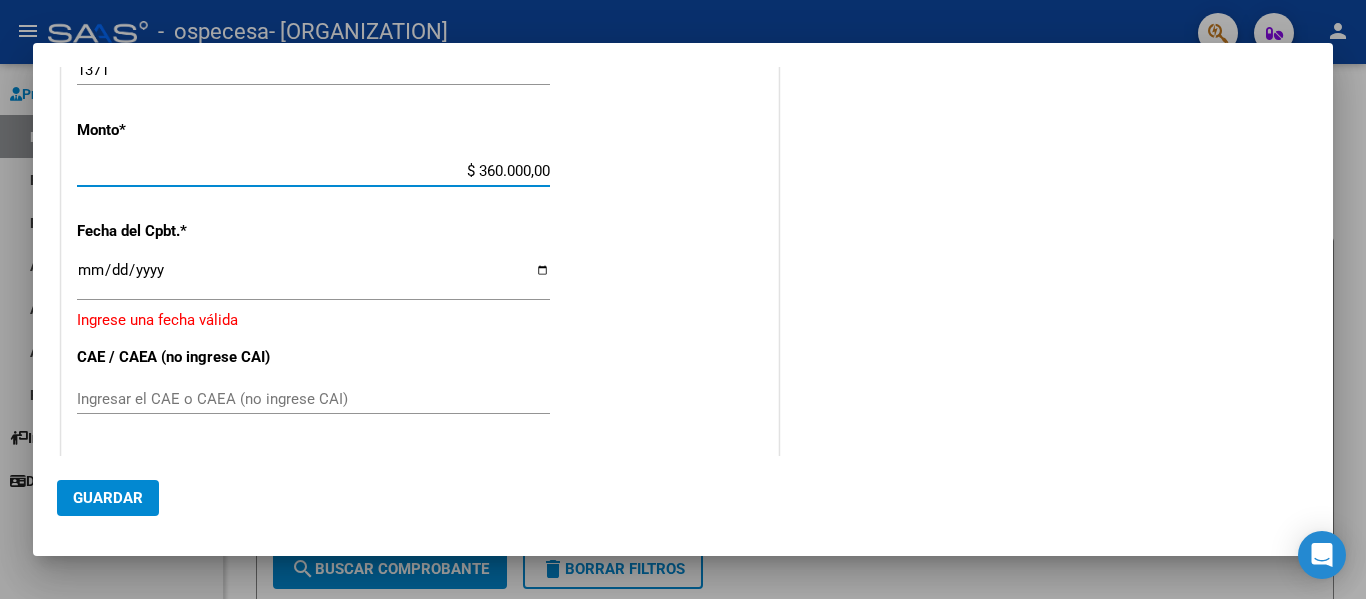 click on "Ingresar la fecha" at bounding box center (313, 278) 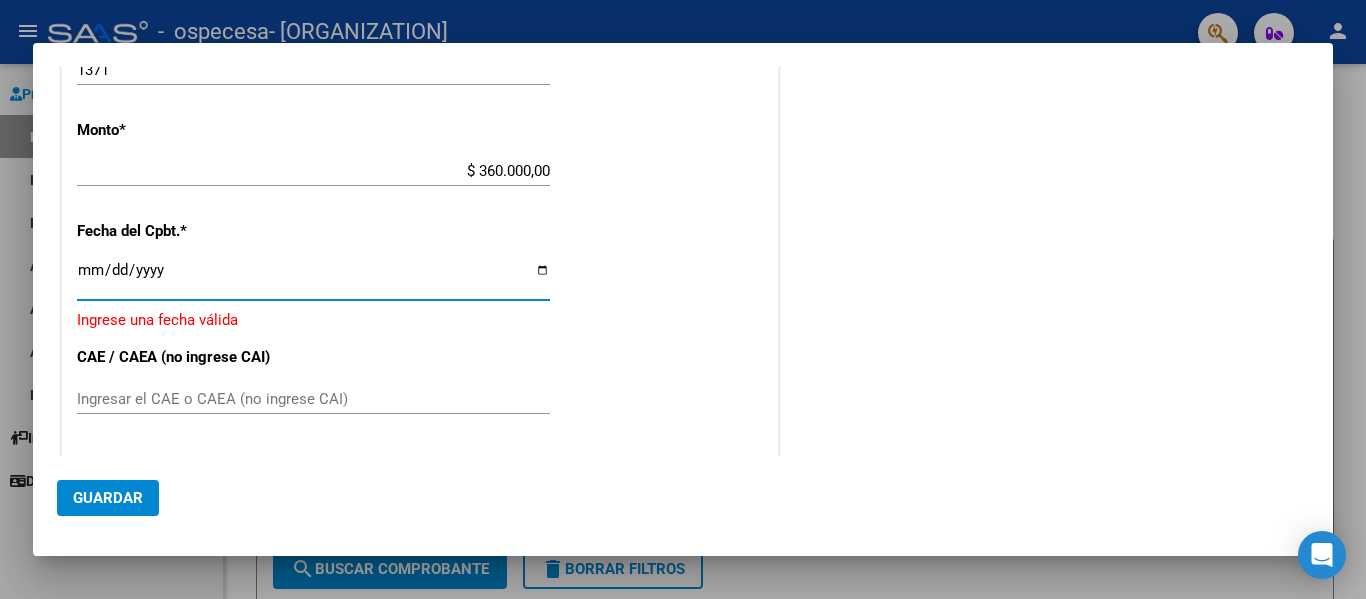type on "2025-08-08" 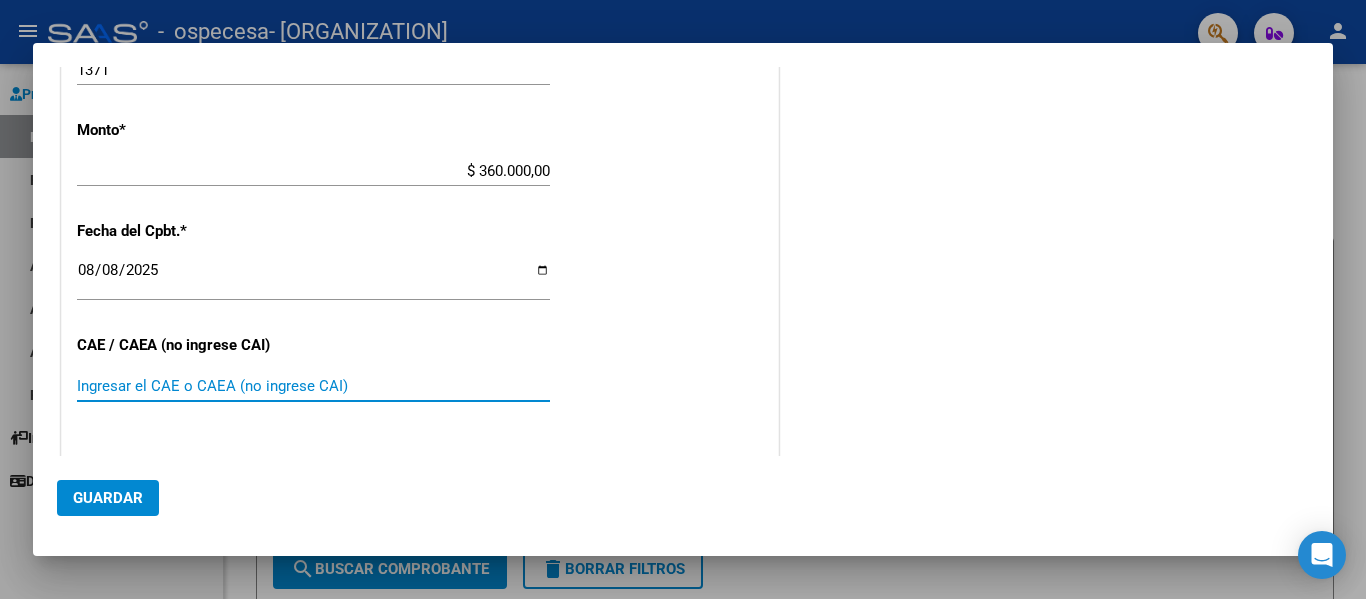 click on "Ingresar el CAE o CAEA (no ingrese CAI)" at bounding box center (313, 386) 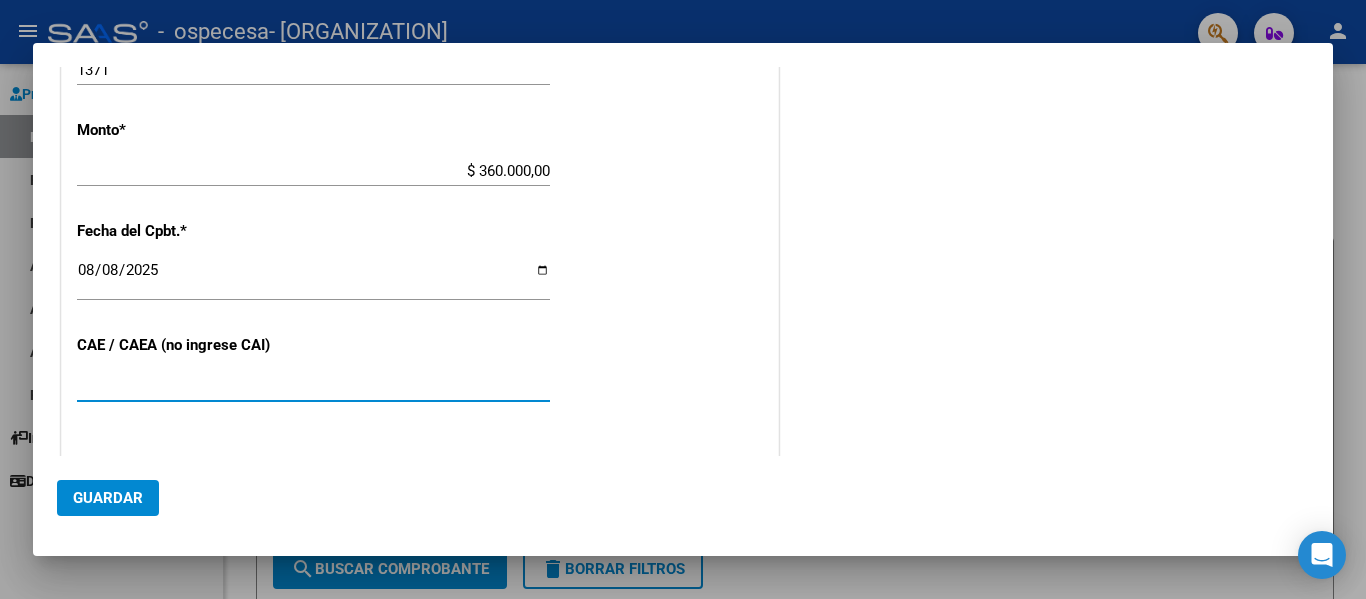 click on "[NUMBER]" at bounding box center (313, 386) 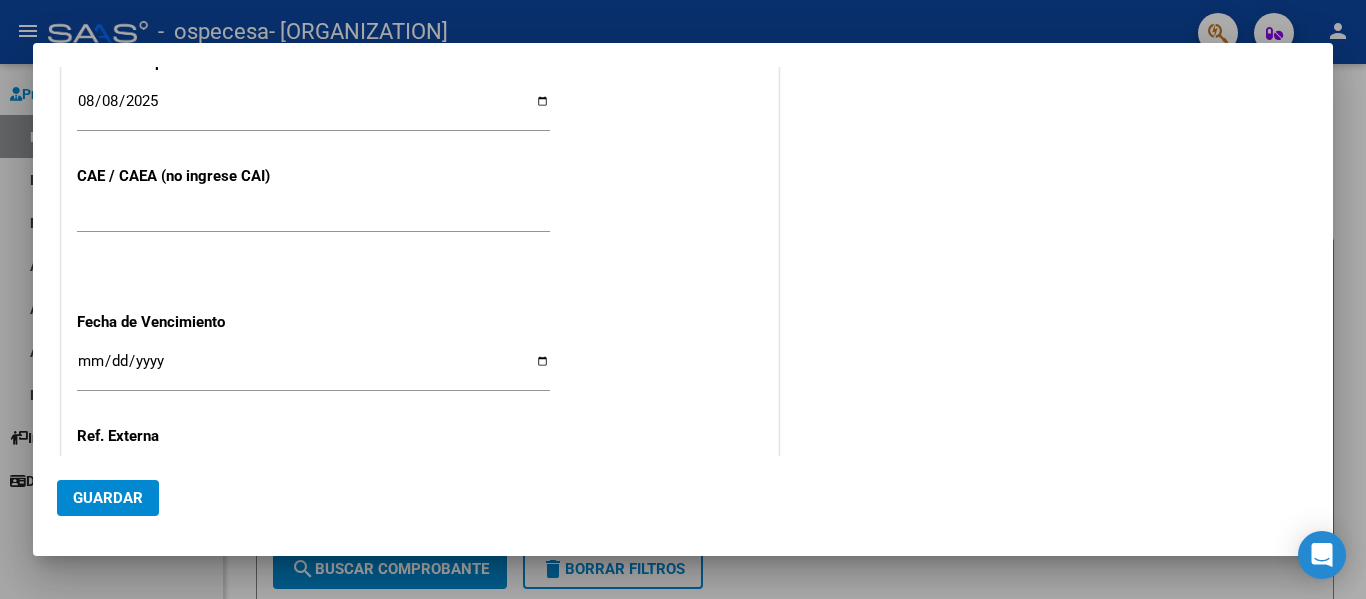 scroll, scrollTop: 914, scrollLeft: 0, axis: vertical 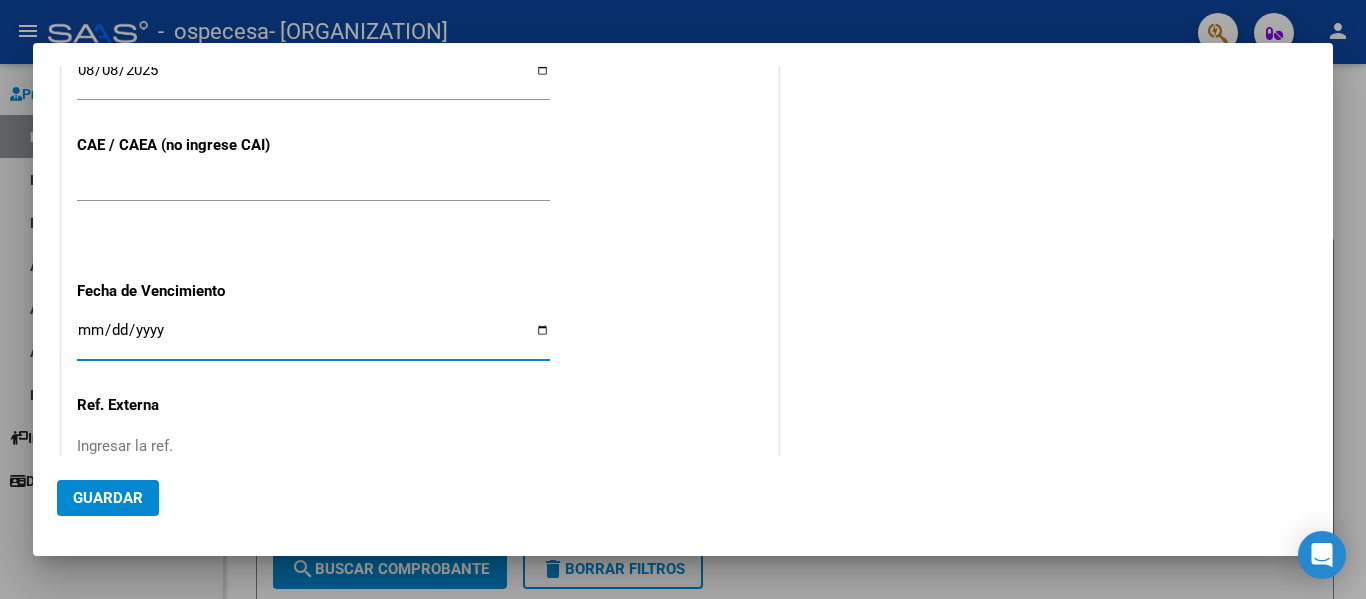click on "Ingresar la fecha" at bounding box center (313, 338) 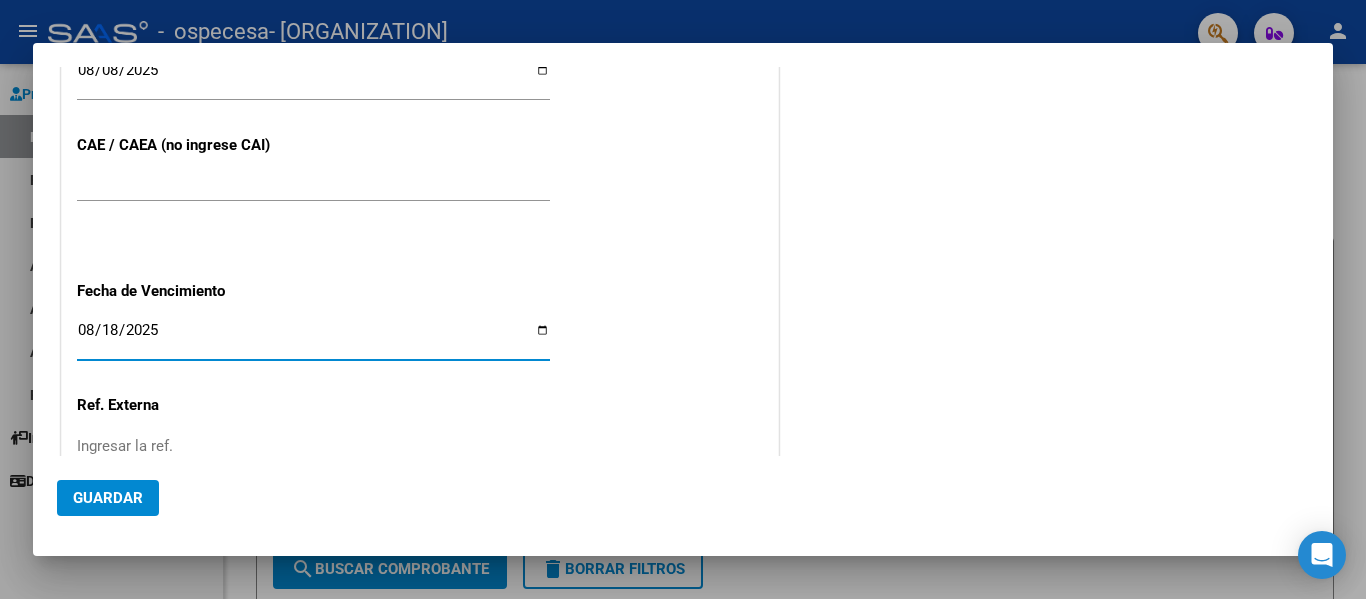 type on "2025-08-18" 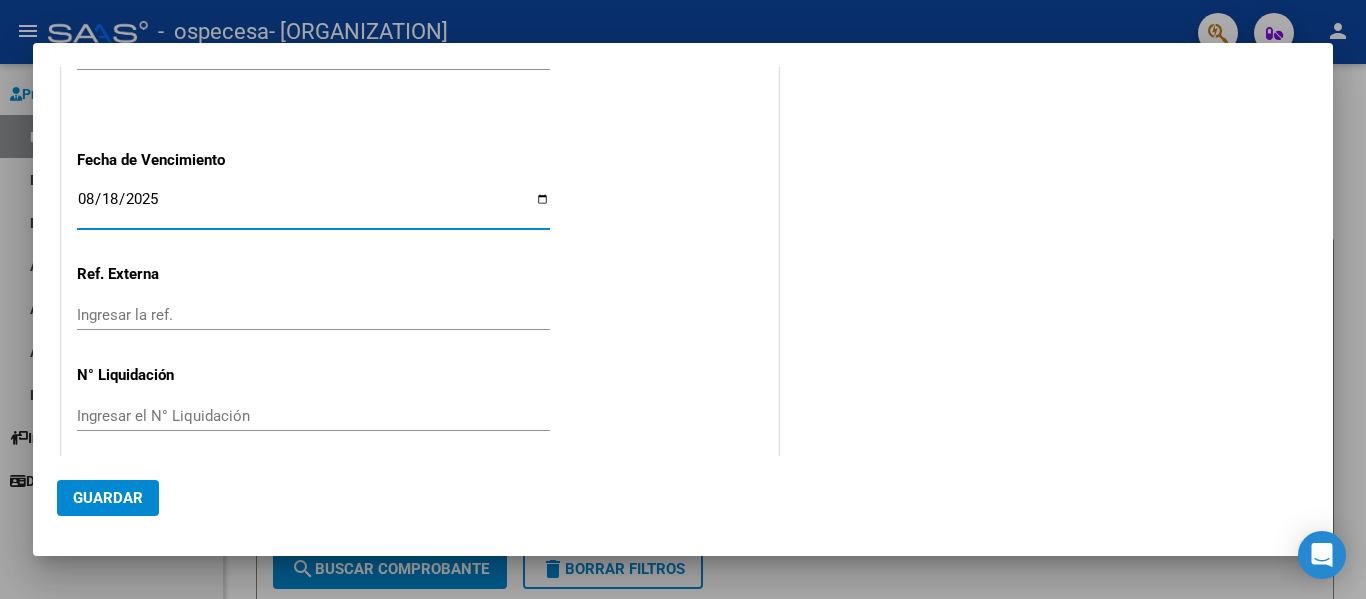 scroll, scrollTop: 1059, scrollLeft: 0, axis: vertical 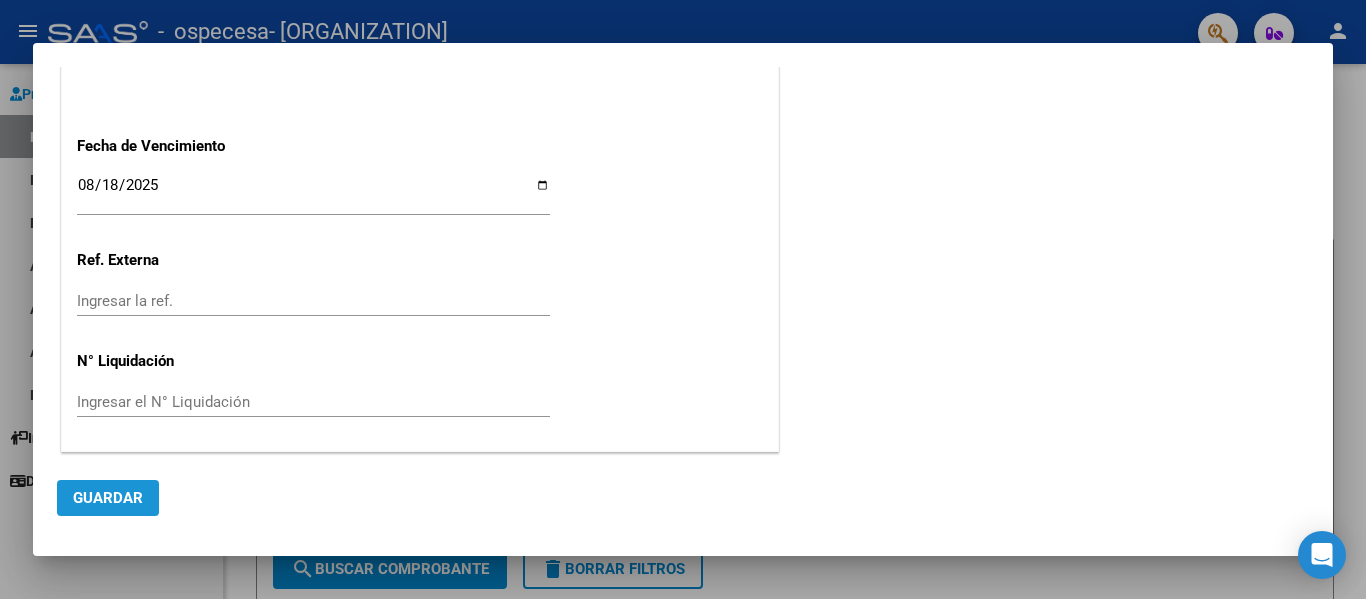 click on "Guardar" 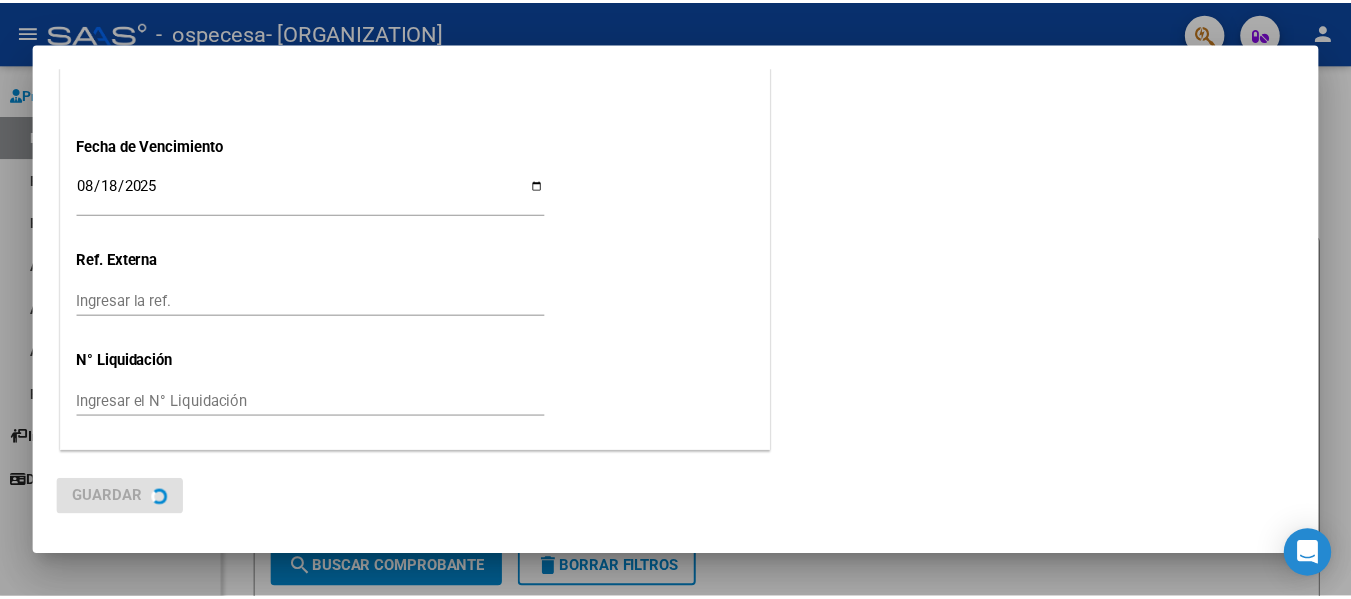 scroll, scrollTop: 0, scrollLeft: 0, axis: both 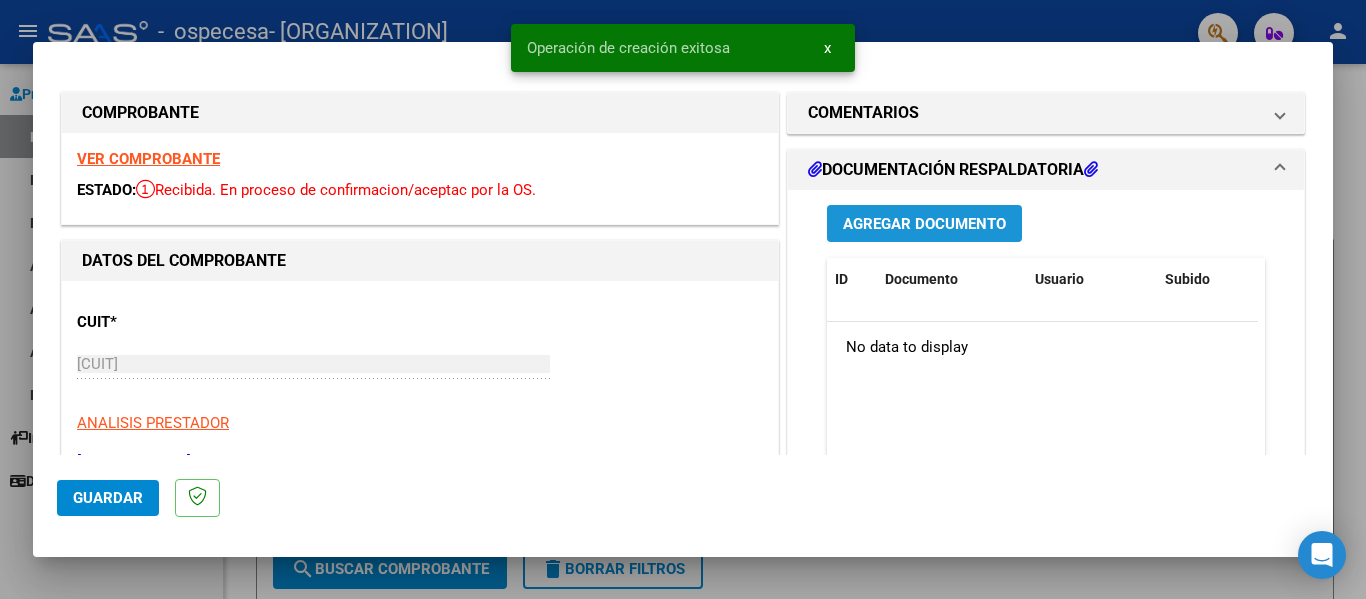 click on "Agregar Documento" at bounding box center [924, 224] 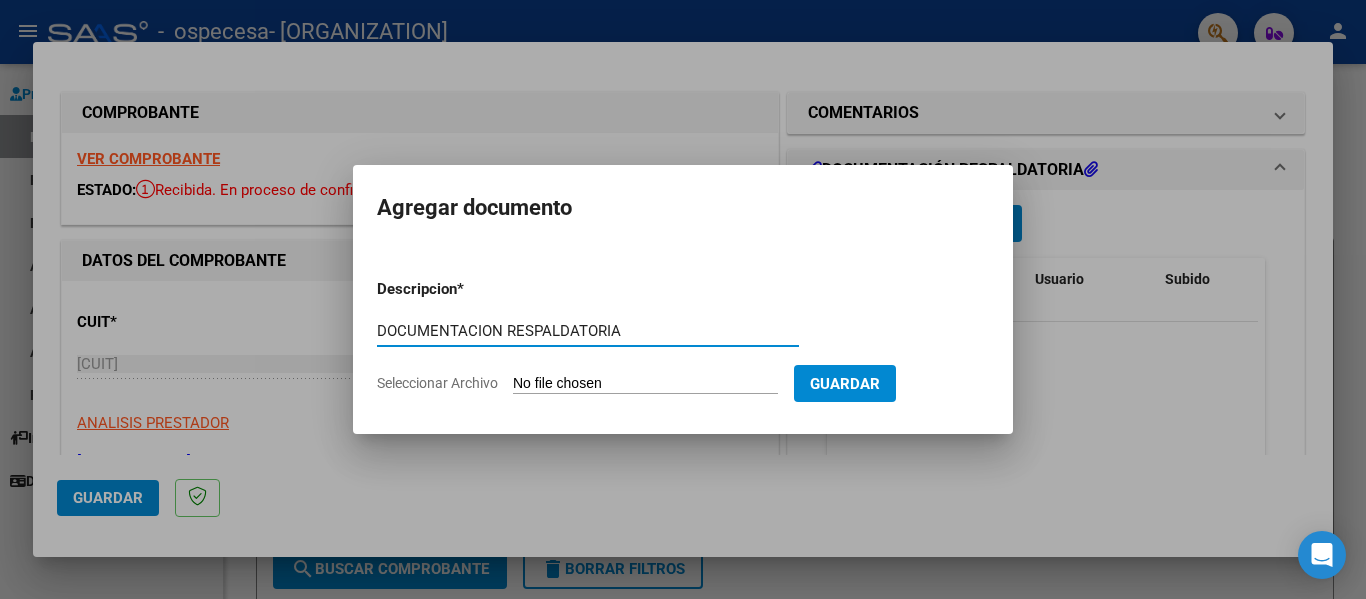 type on "DOCUMENTACION RESPALDATORIA" 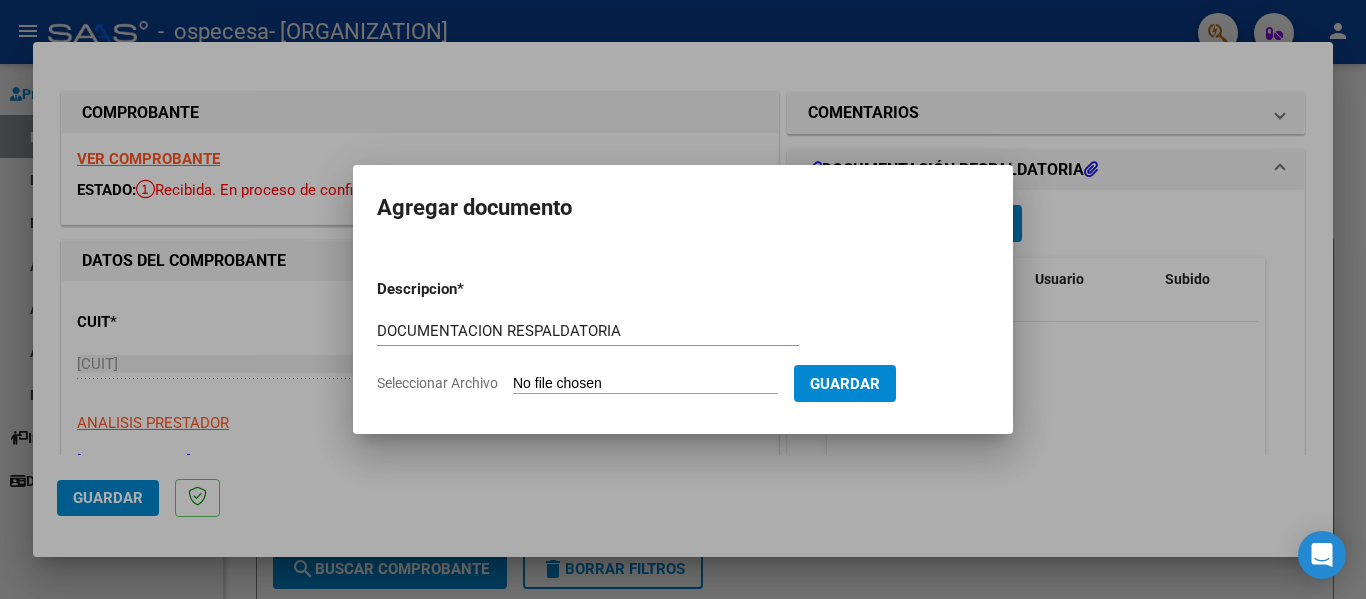 type on "C:\fakepath\B00012-00001371 DOC RESPALDATORIA.pdf" 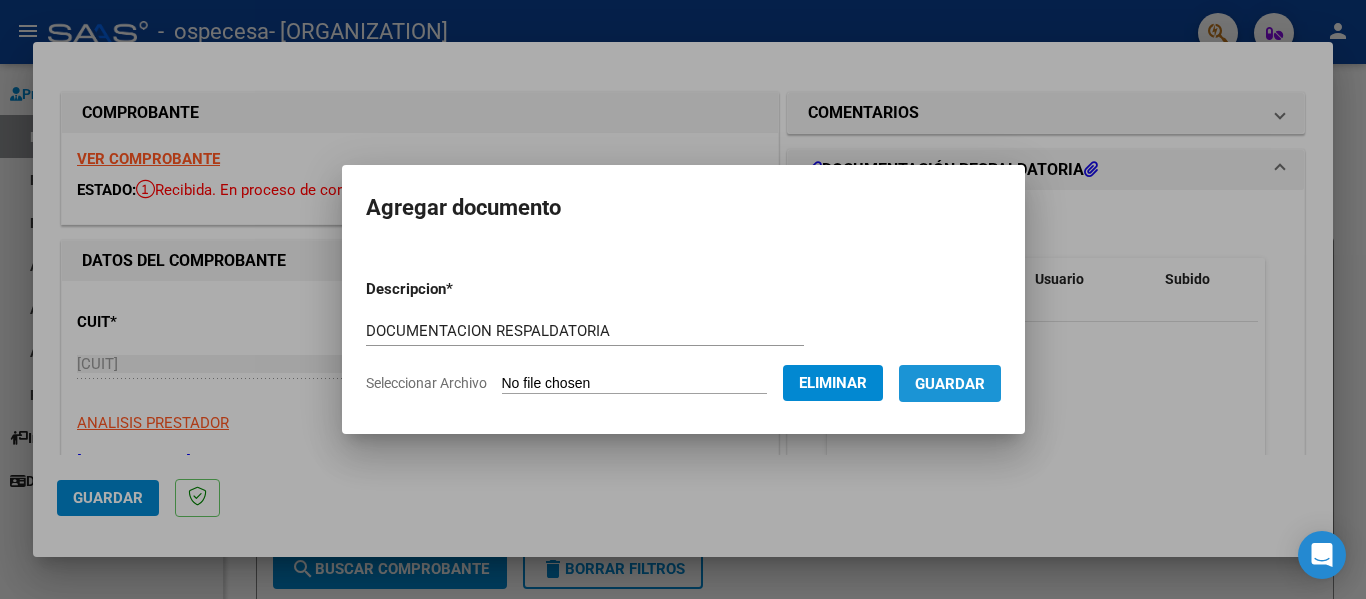 click on "Guardar" at bounding box center (950, 384) 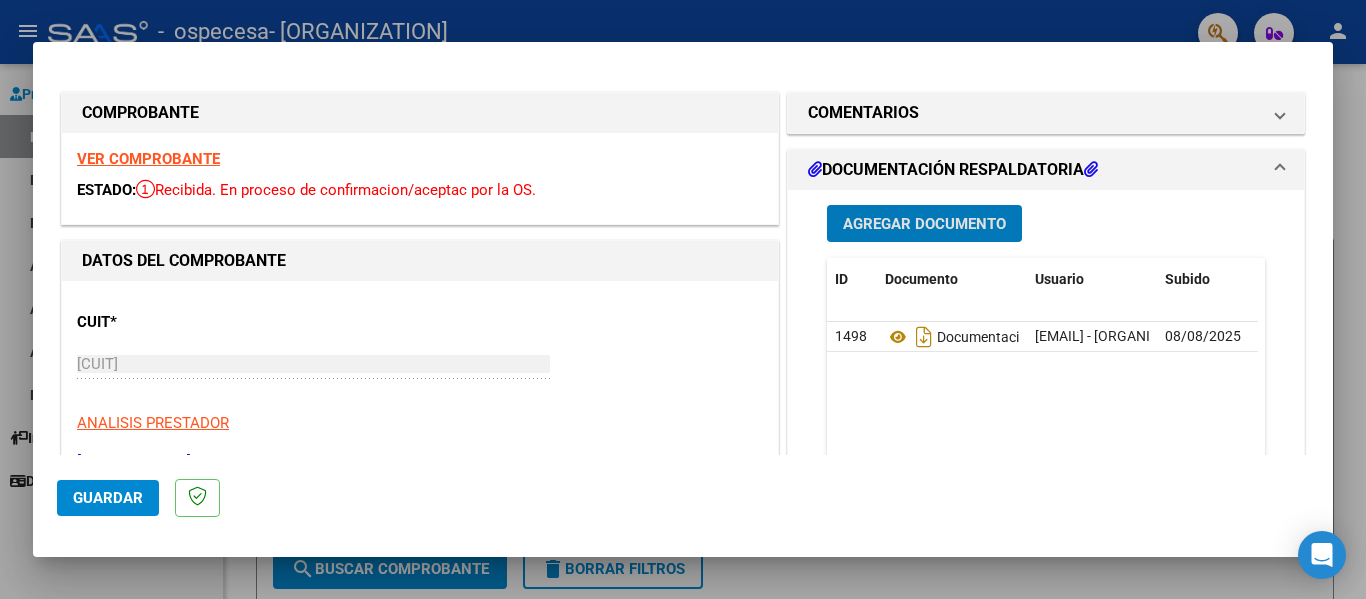 type 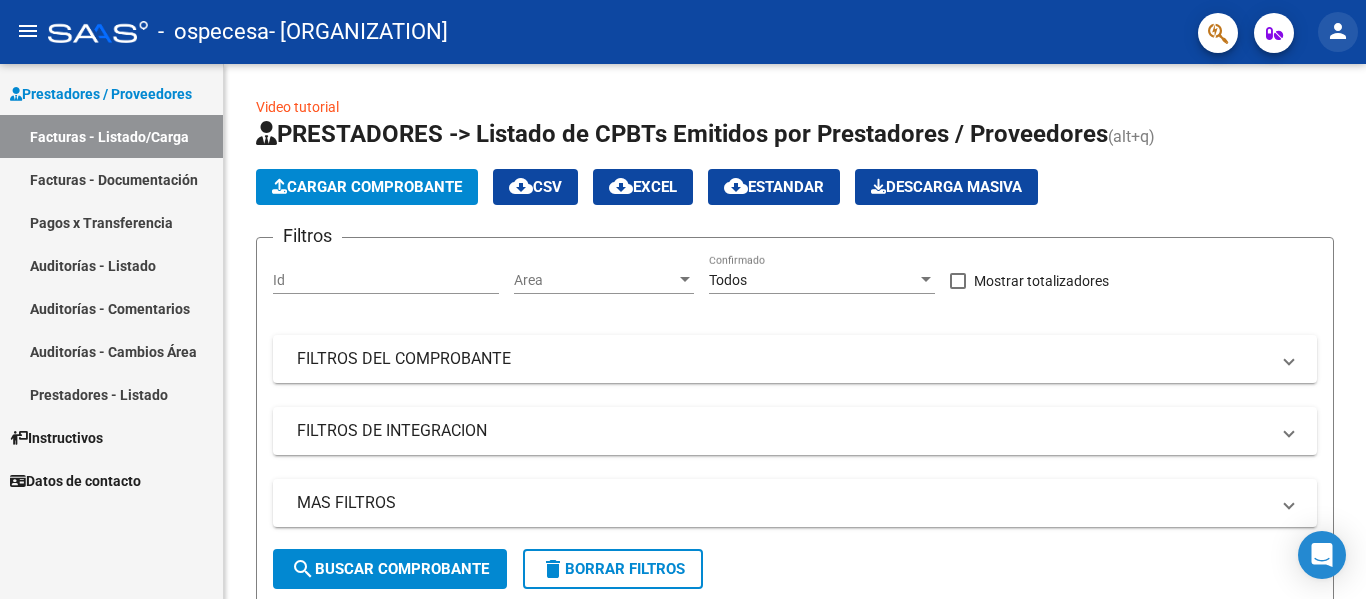 click on "person" 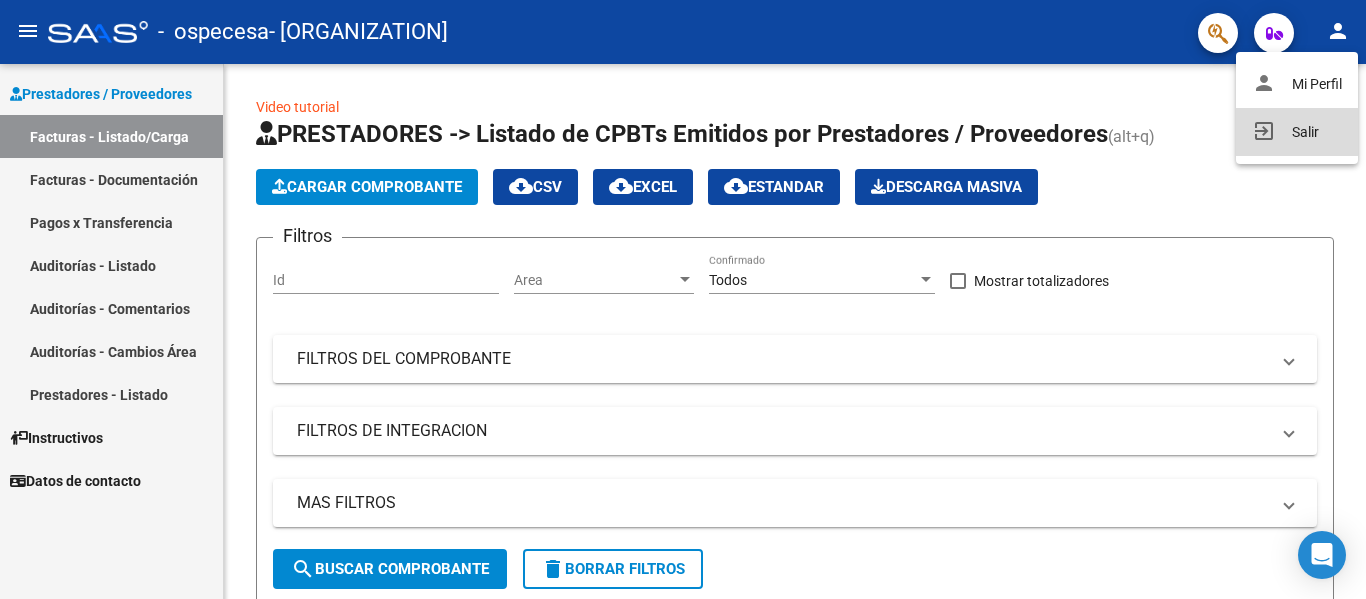 click on "exit_to_app  Salir" at bounding box center (1297, 132) 